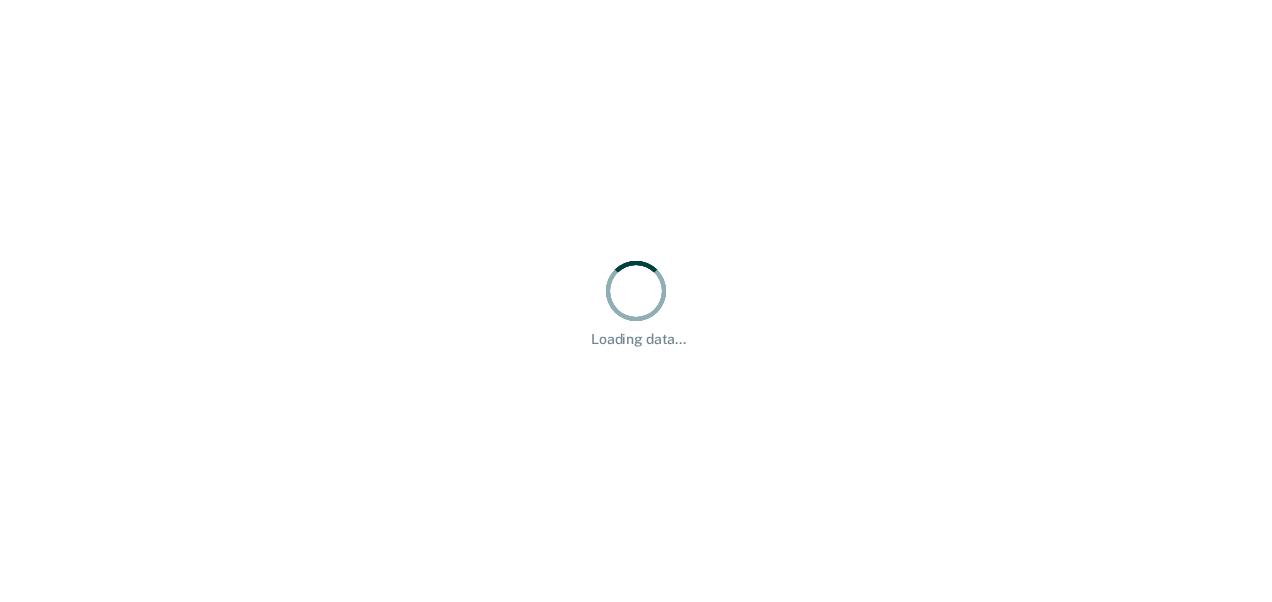 scroll, scrollTop: 0, scrollLeft: 0, axis: both 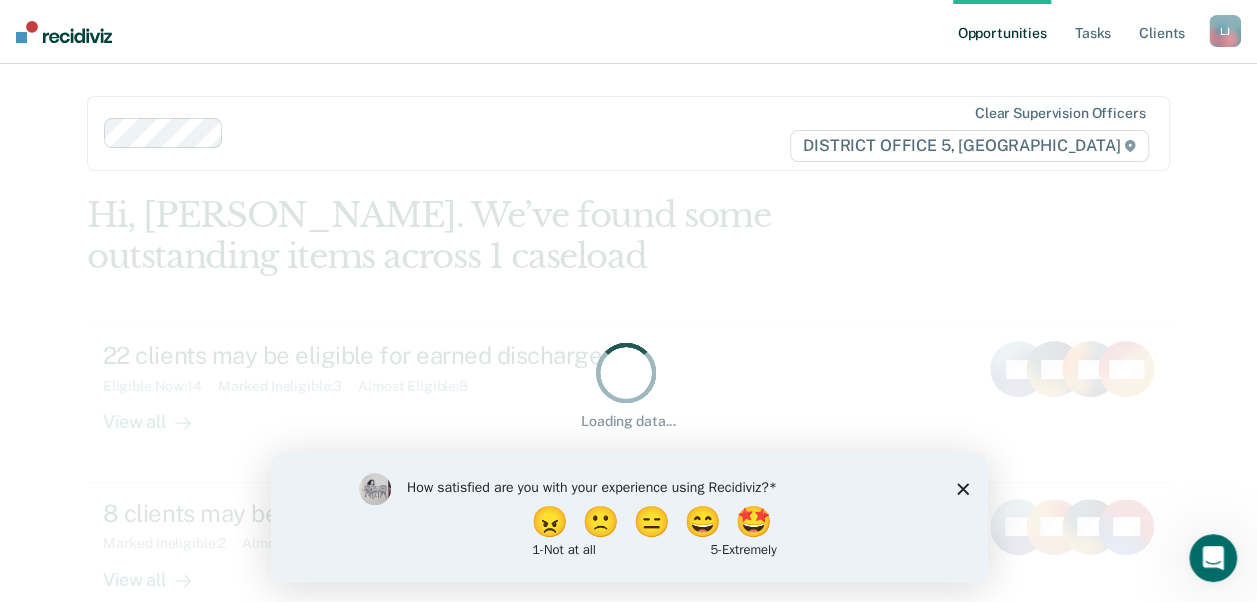 click on "How satisfied are you with your experience using Recidiviz? 😠 🙁 😑 😄 🤩 1  -  Not at all 5  -  Extremely" at bounding box center [628, 516] 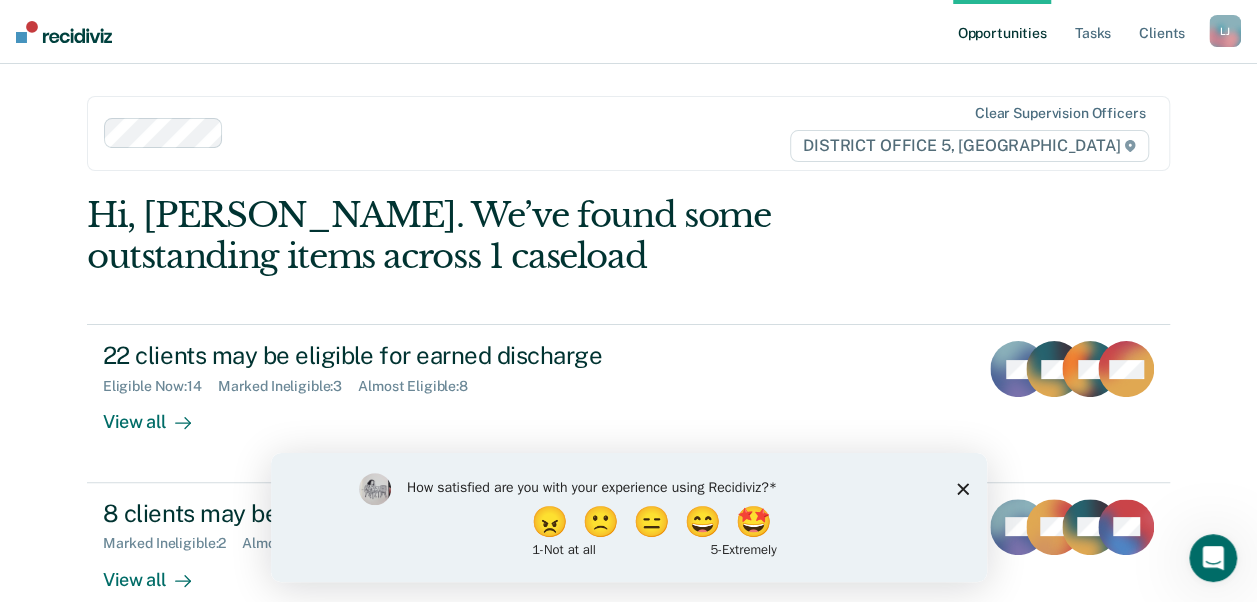 click on "How satisfied are you with your experience using Recidiviz? 😠 🙁 😑 😄 🤩 1  -  Not at all 5  -  Extremely" at bounding box center (628, 516) 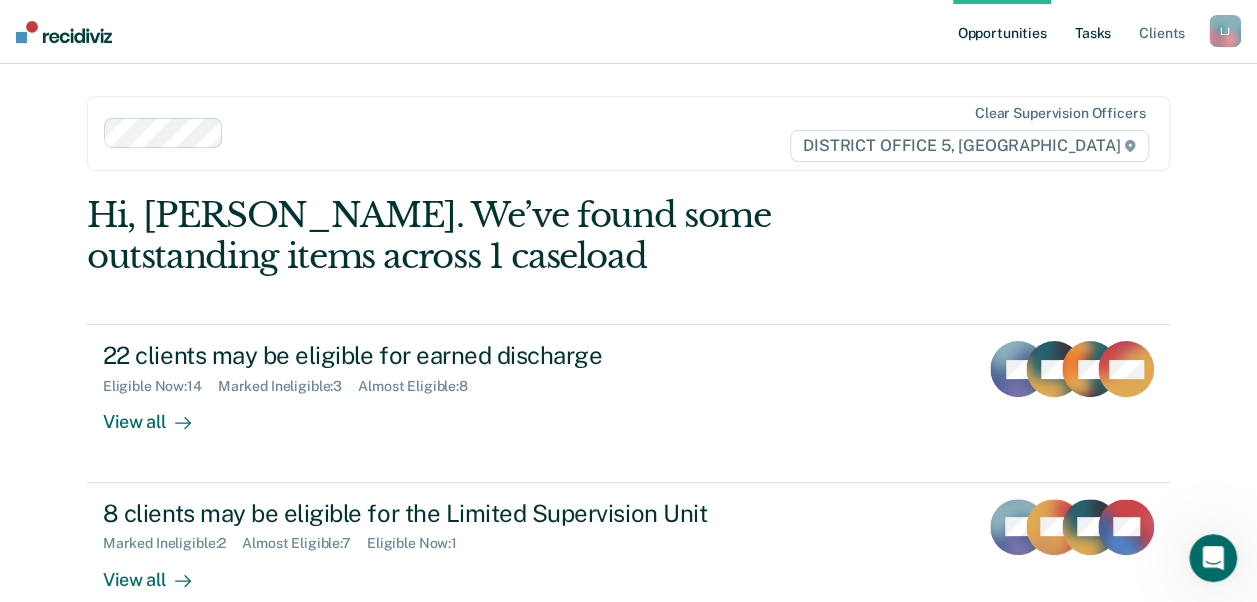 click on "Tasks" at bounding box center [1093, 32] 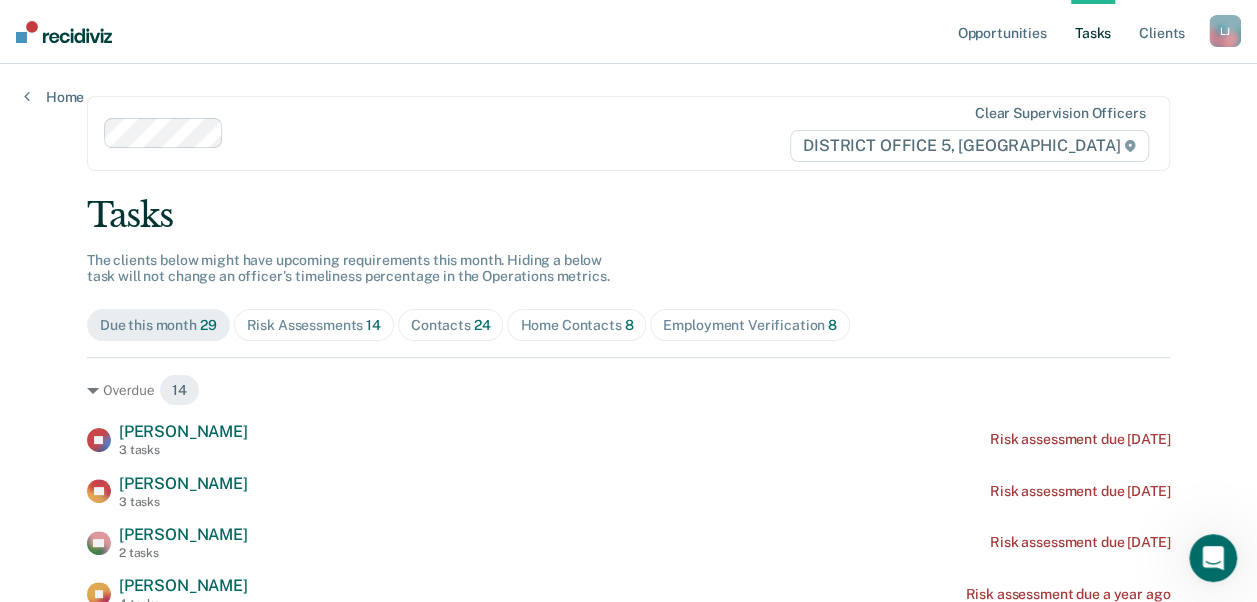 click on "Employment Verification   8" at bounding box center [750, 325] 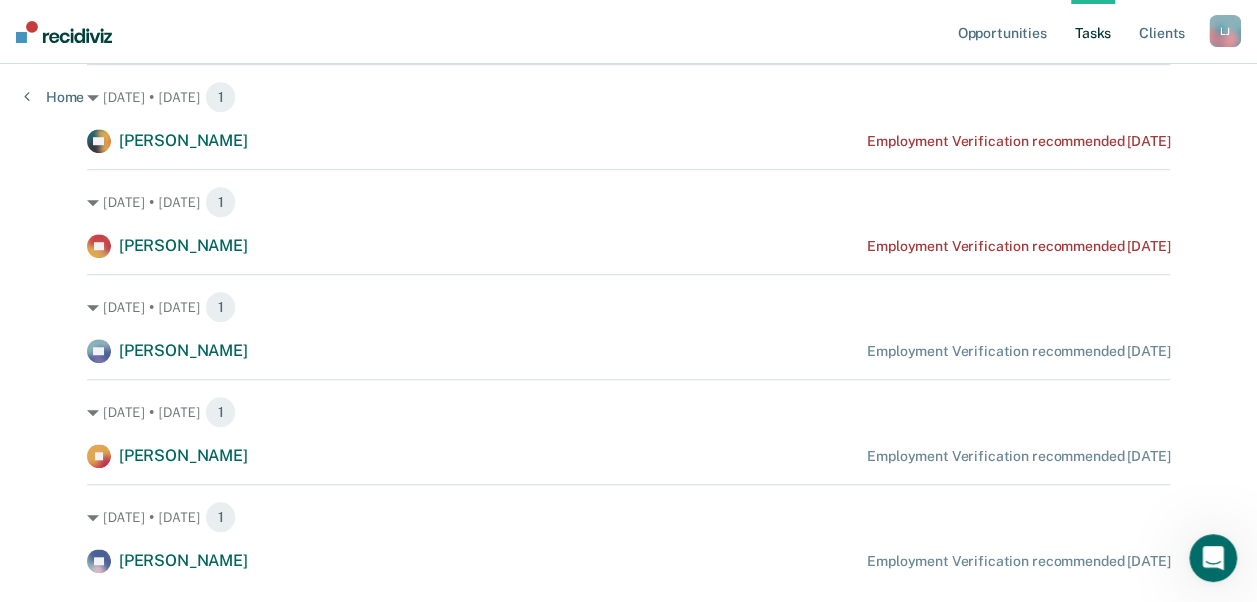 scroll, scrollTop: 584, scrollLeft: 0, axis: vertical 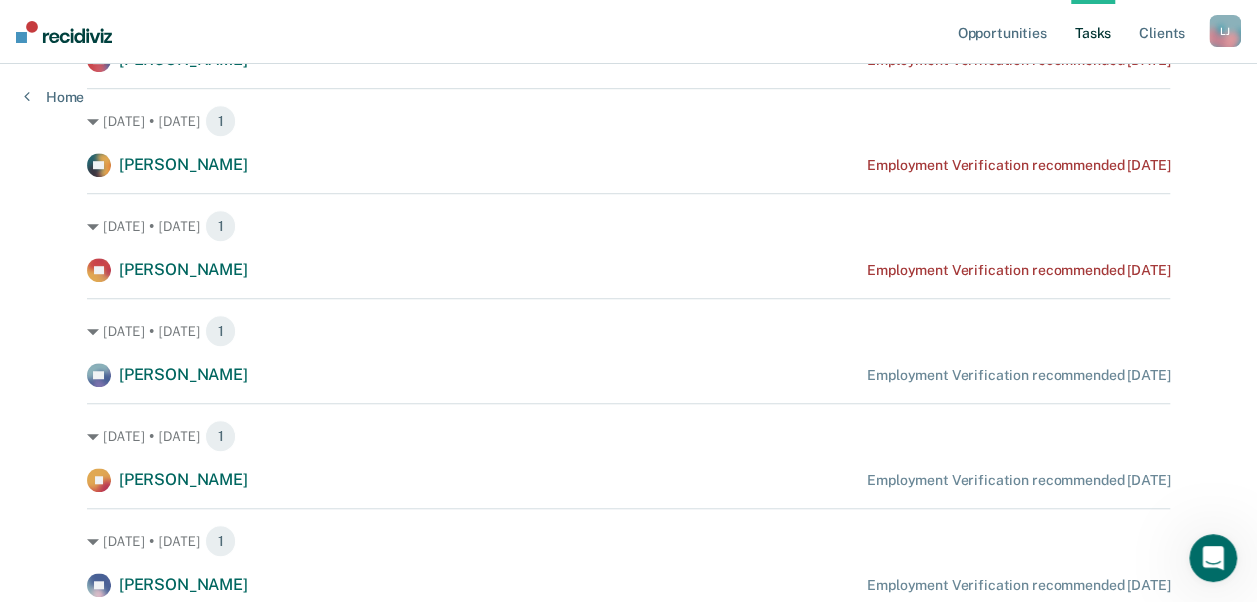 click on "Opportunities Tasks Client s [PERSON_NAME] Profile How it works Log Out Home Clear   supervision officers DISTRICT OFFICE 5, TWIN FALLS   Tasks The clients below might have upcoming requirements this month. Hiding a below task will not change an officer's timeliness percentage in the Operations metrics. Due this month   29 Risk Assessments   14 Contacts   24 Home Contacts   8 Employment Verification   [DATE] 8 • [DATE]   1 MG [PERSON_NAME] Employment Verification recommended a year ago   [DATE] • [DATE]   1 SW [PERSON_NAME] Employment Verification recommended [DATE]   [DATE] • [DATE]   1 DB [PERSON_NAME] Employment Verification recommended [DATE]   [DATE] • [DATE]   1 CS [PERSON_NAME] Employment Verification recommended [DATE]   [DATE] • [DATE]   1 JM Jaden [PERSON_NAME] Employment Verification recommended [DATE]   [DATE] • [DATE]   1 KB [PERSON_NAME] Employment Verification recommended [DATE]   [DATE] • [DATE]   1 JS [PERSON_NAME]   [DATE] • [DATE]" at bounding box center (628, 46) 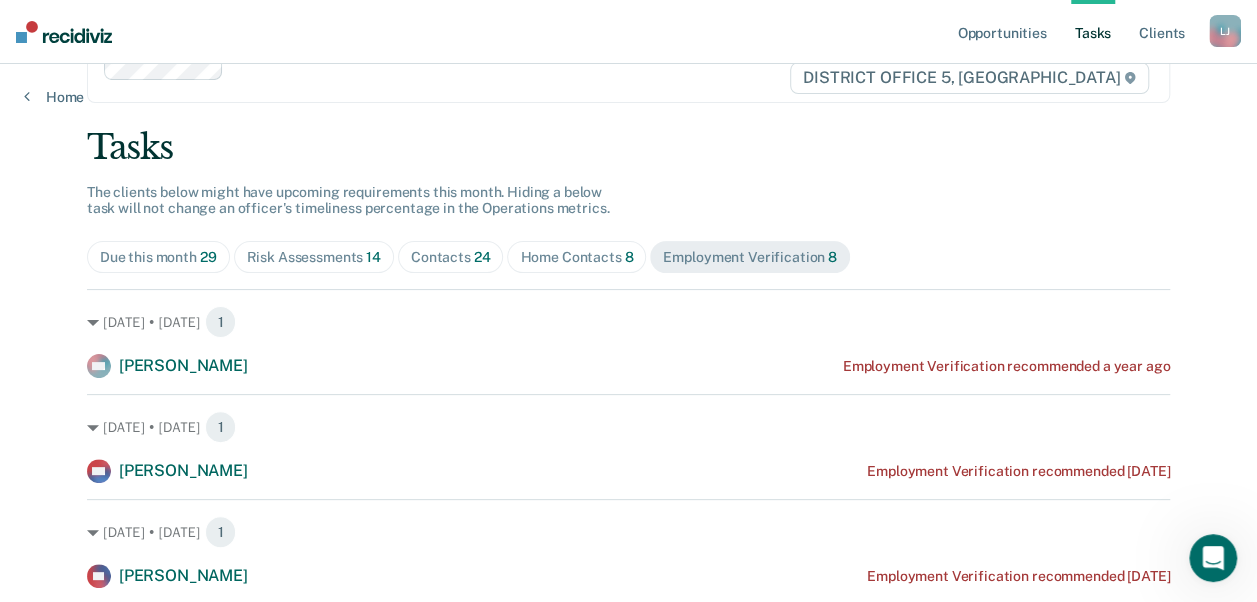scroll, scrollTop: 54, scrollLeft: 0, axis: vertical 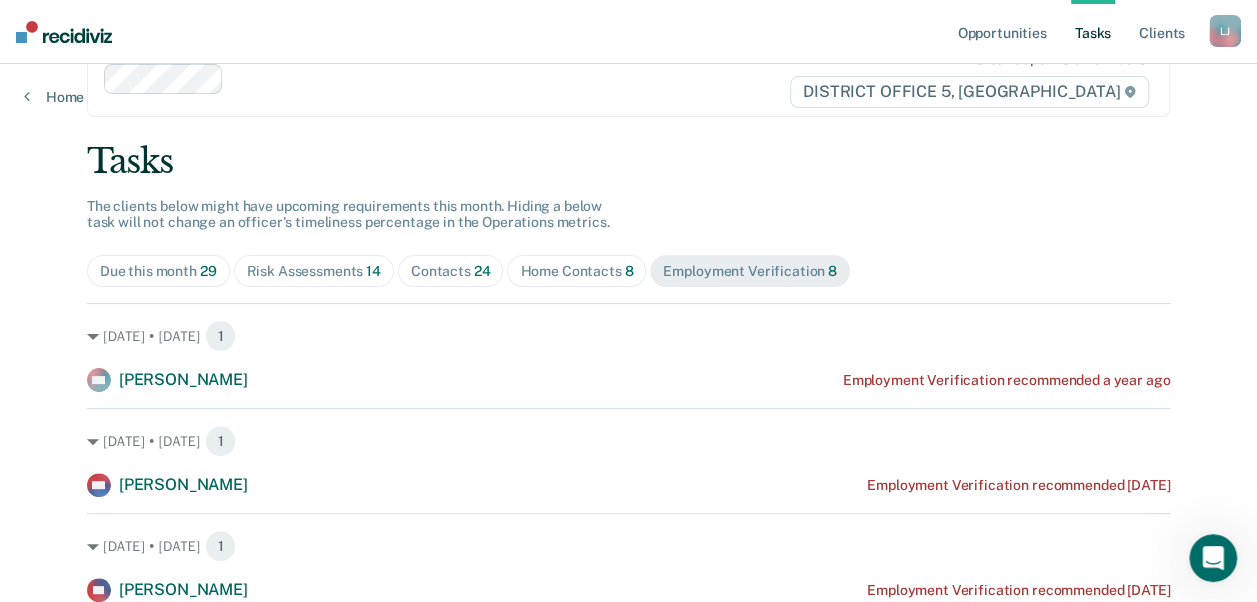 click on "Risk Assessments   14" at bounding box center [314, 271] 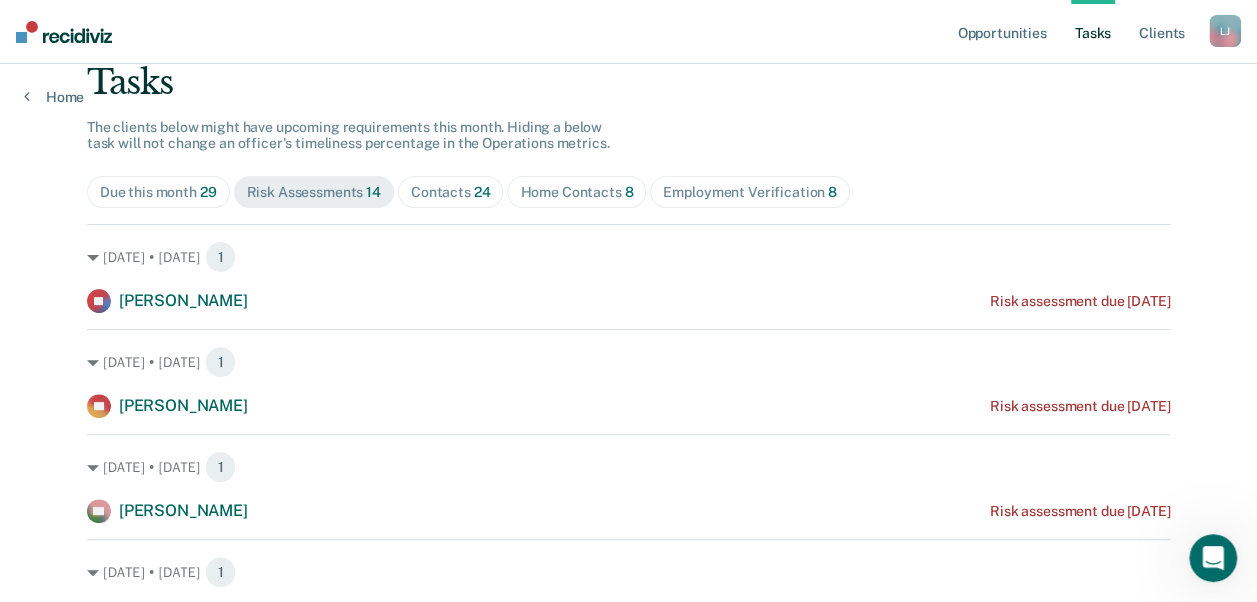 scroll, scrollTop: 85, scrollLeft: 0, axis: vertical 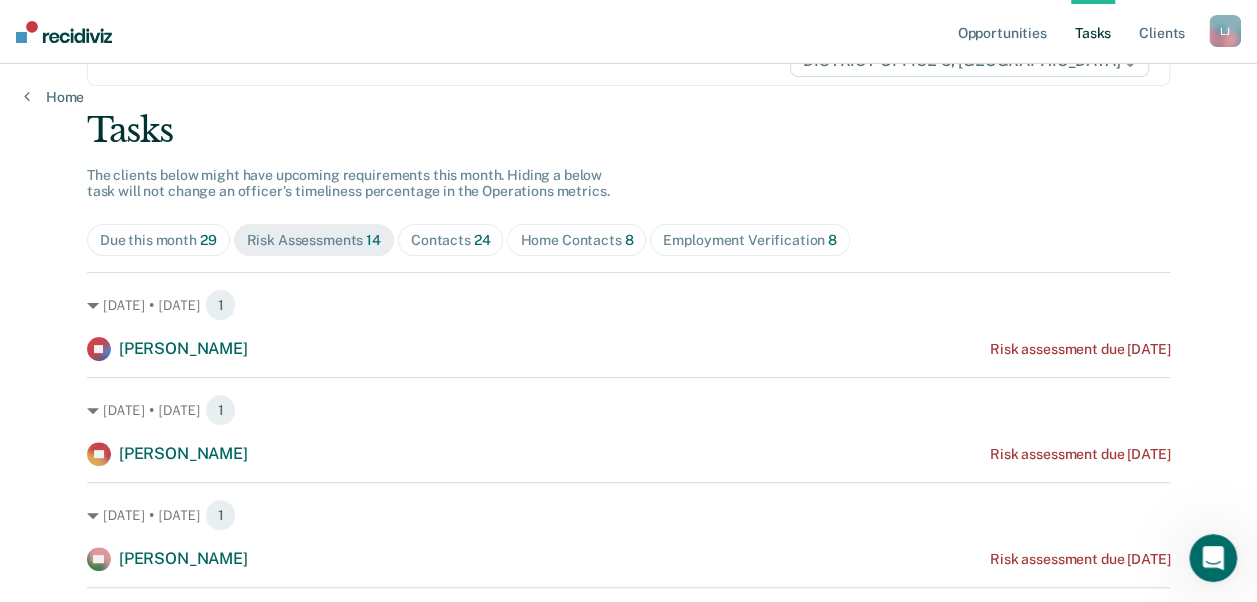 click on "Contacts   24" at bounding box center [451, 240] 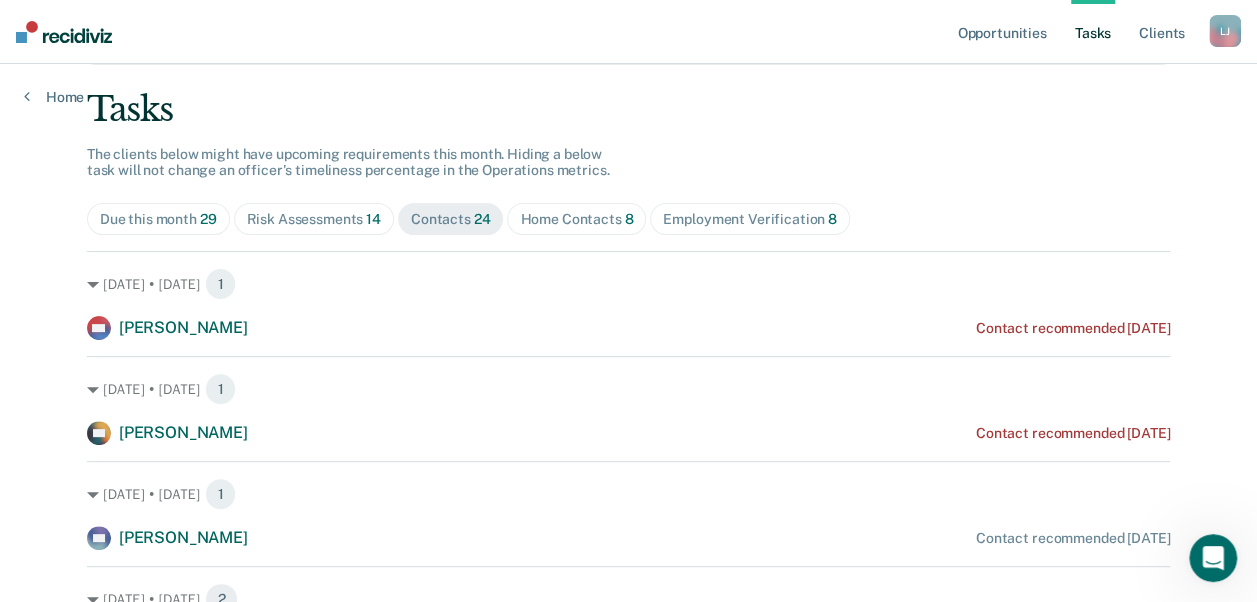 scroll, scrollTop: 0, scrollLeft: 0, axis: both 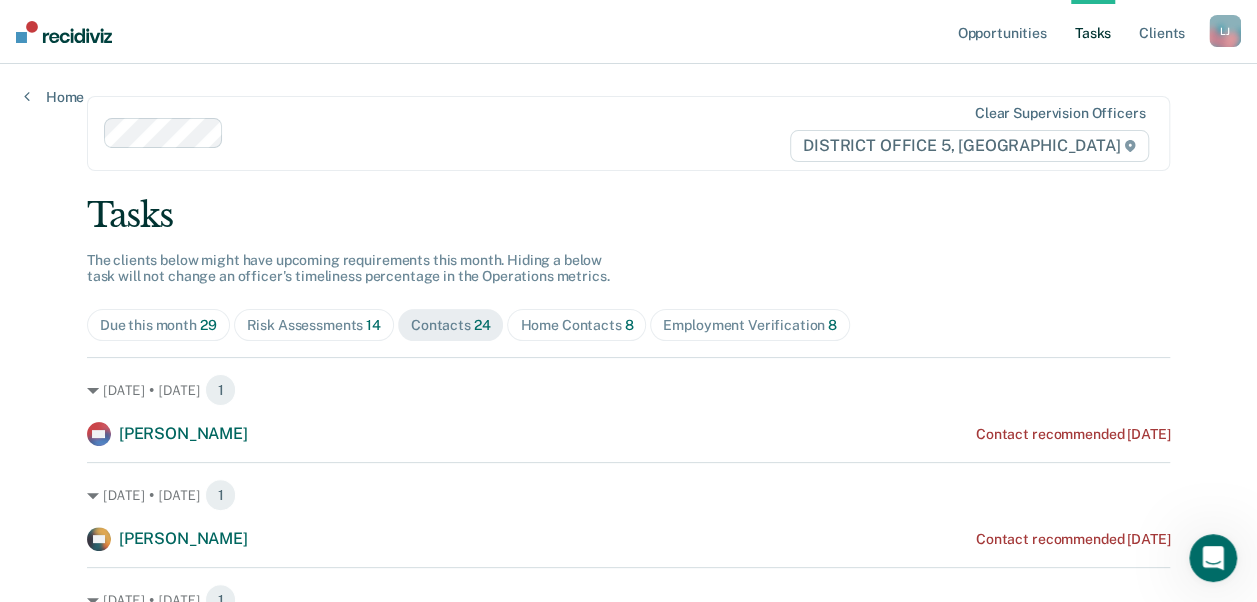 click on "Due this month   29" at bounding box center (158, 325) 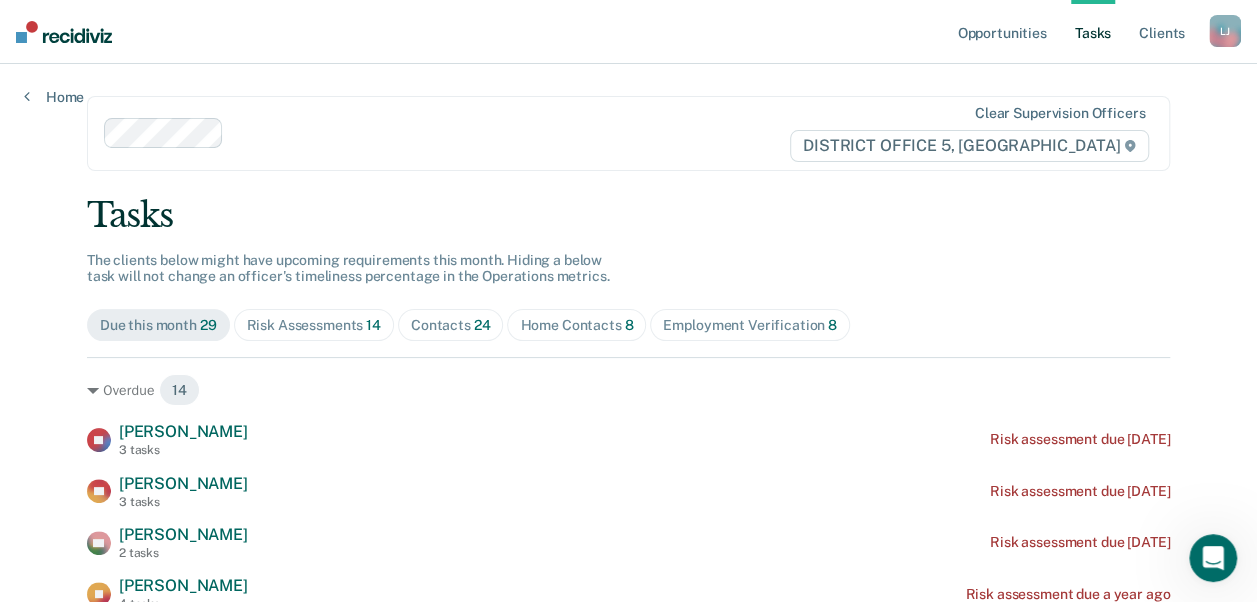 click on "Employment Verification   8" at bounding box center [750, 325] 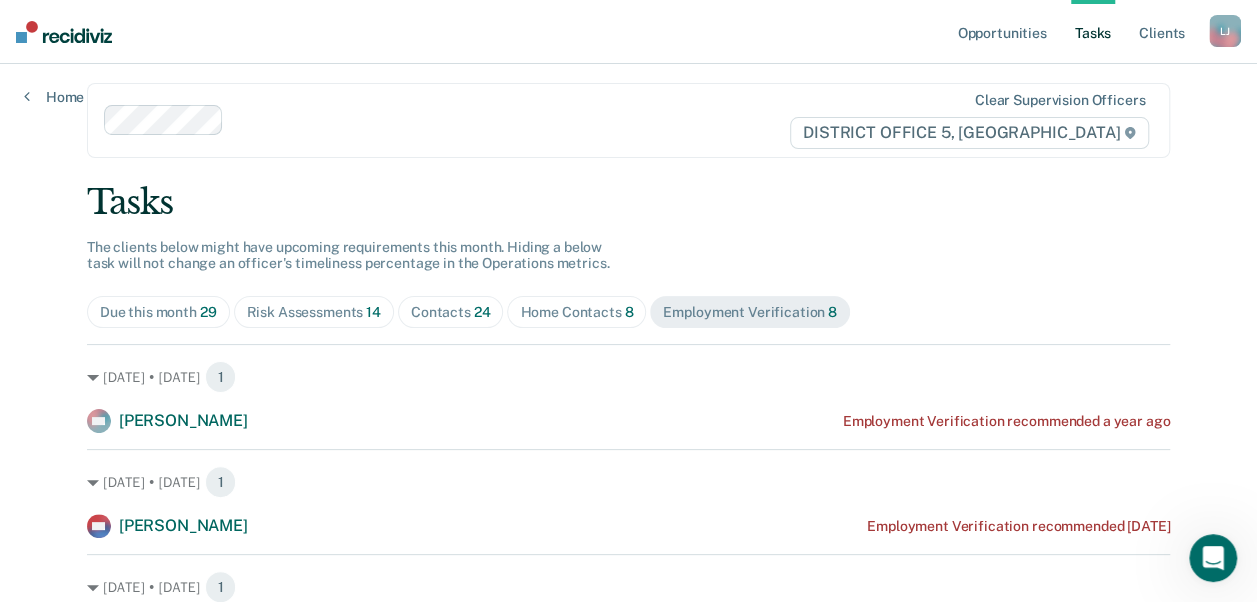 scroll, scrollTop: 0, scrollLeft: 0, axis: both 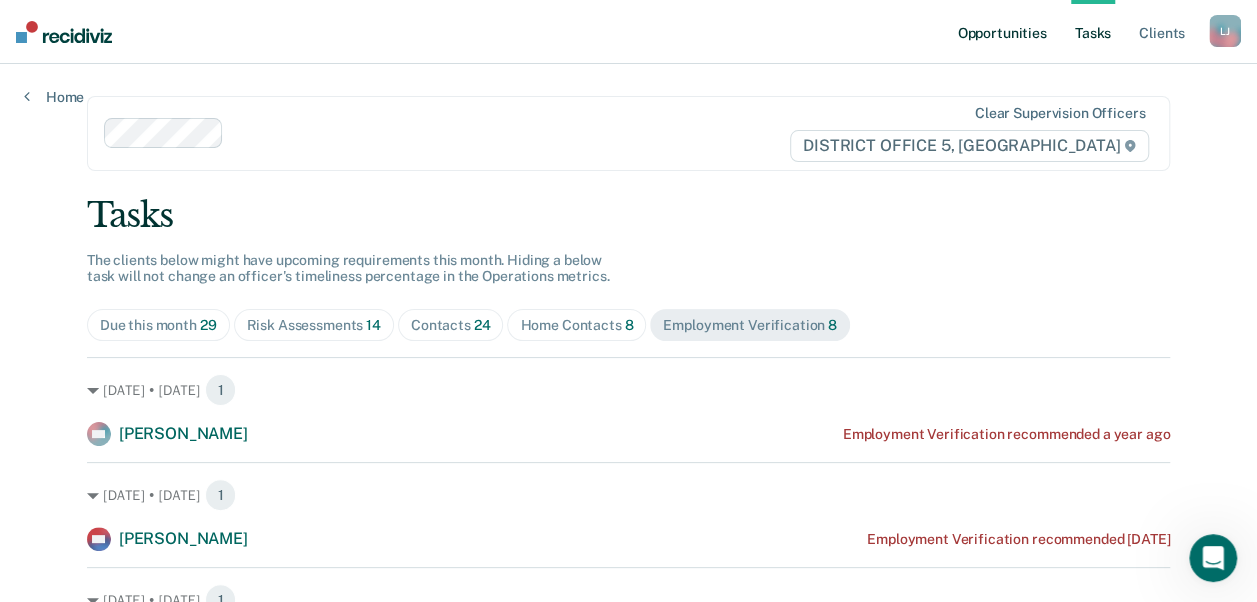 click on "Opportunities" at bounding box center [1001, 32] 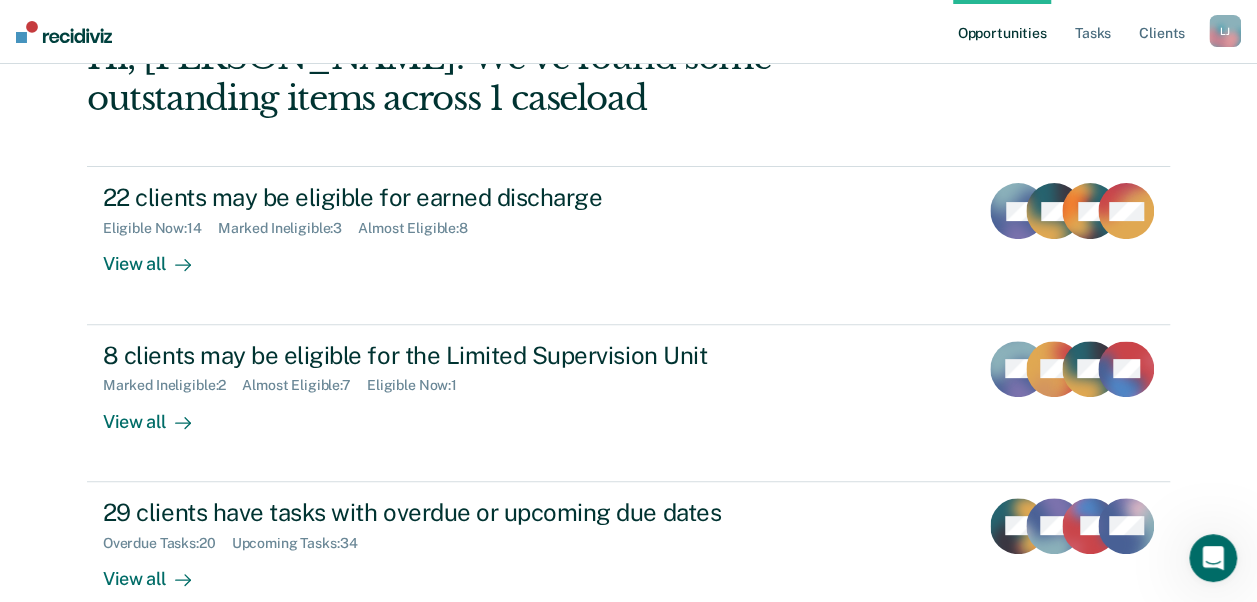 scroll, scrollTop: 159, scrollLeft: 0, axis: vertical 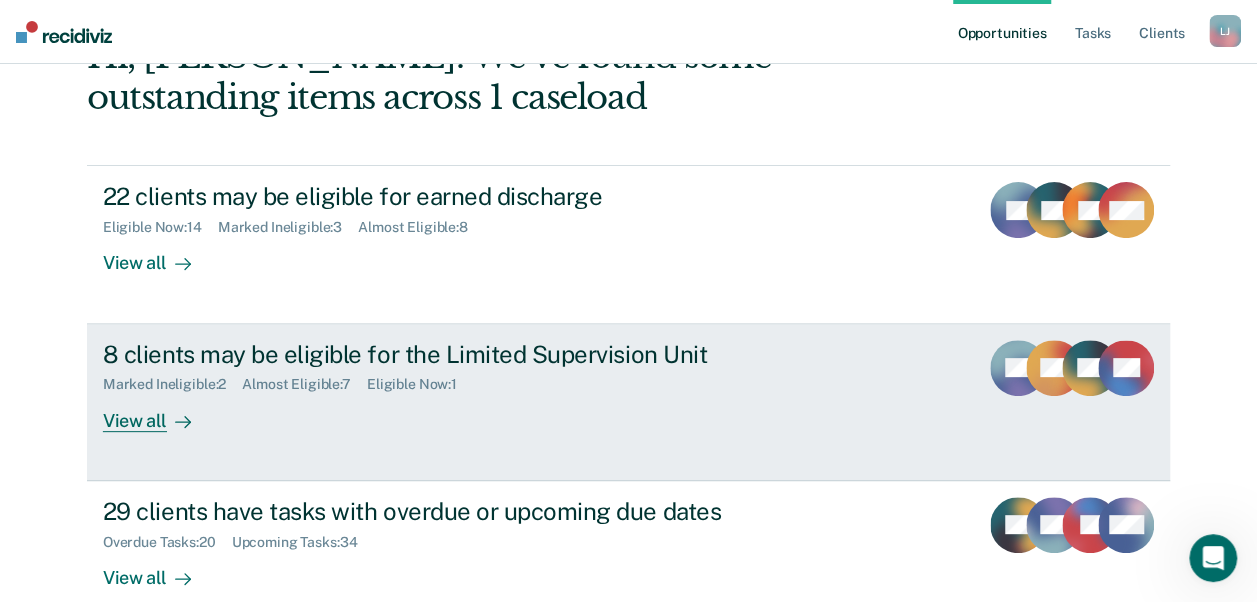 click at bounding box center [179, 420] 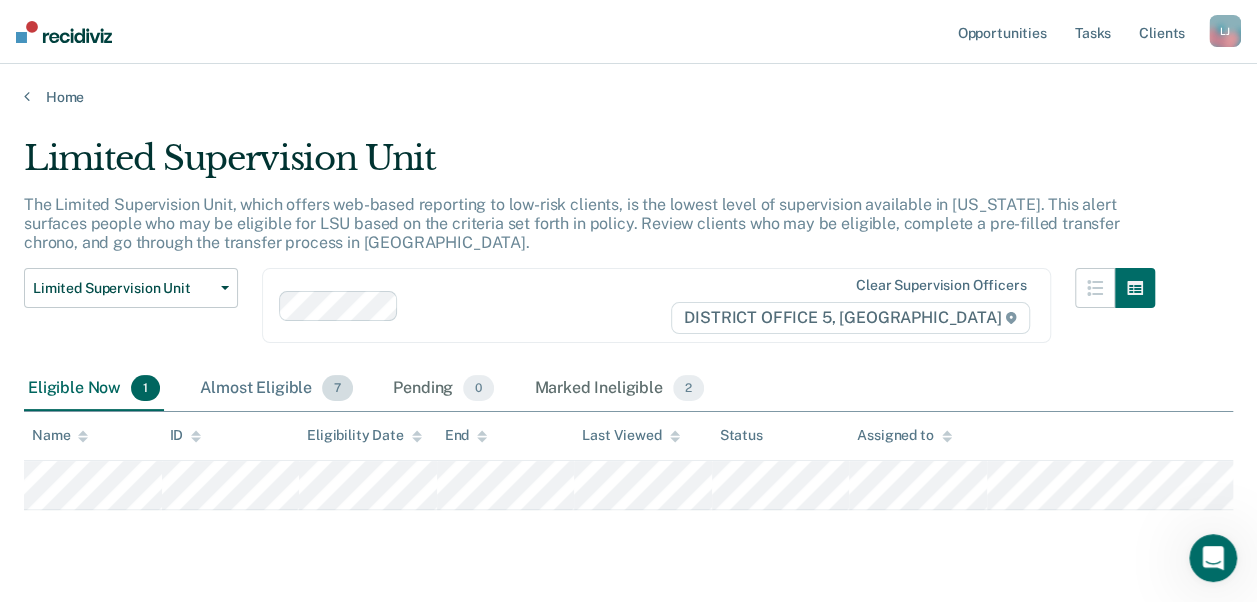 click on "Almost Eligible 7" at bounding box center (276, 389) 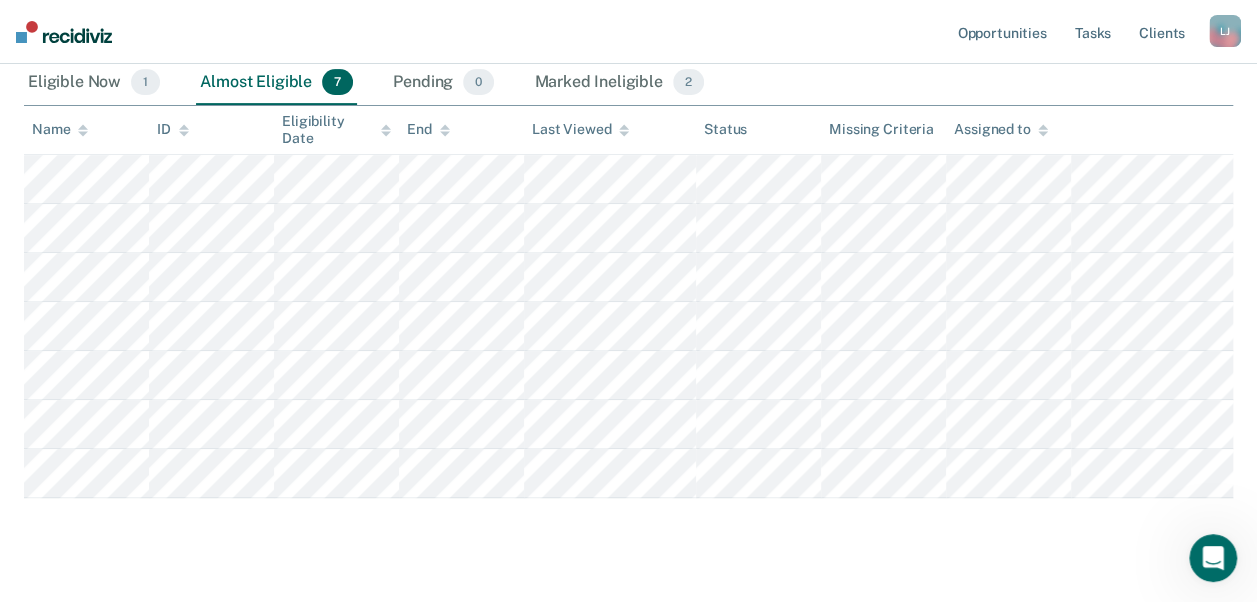 scroll, scrollTop: 307, scrollLeft: 0, axis: vertical 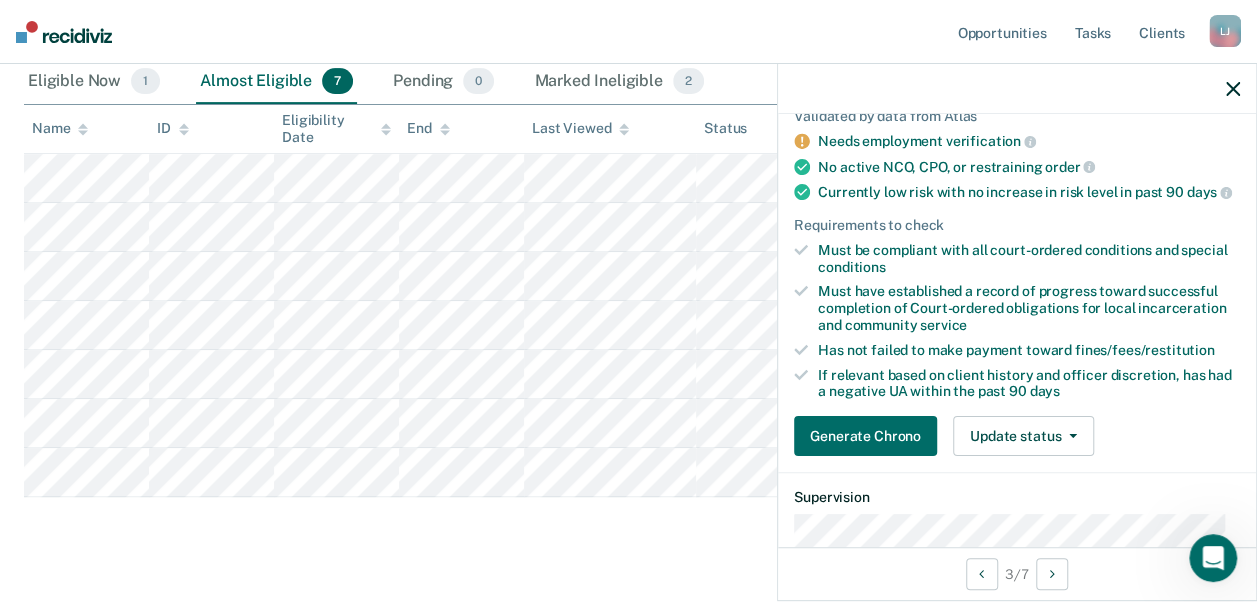 click 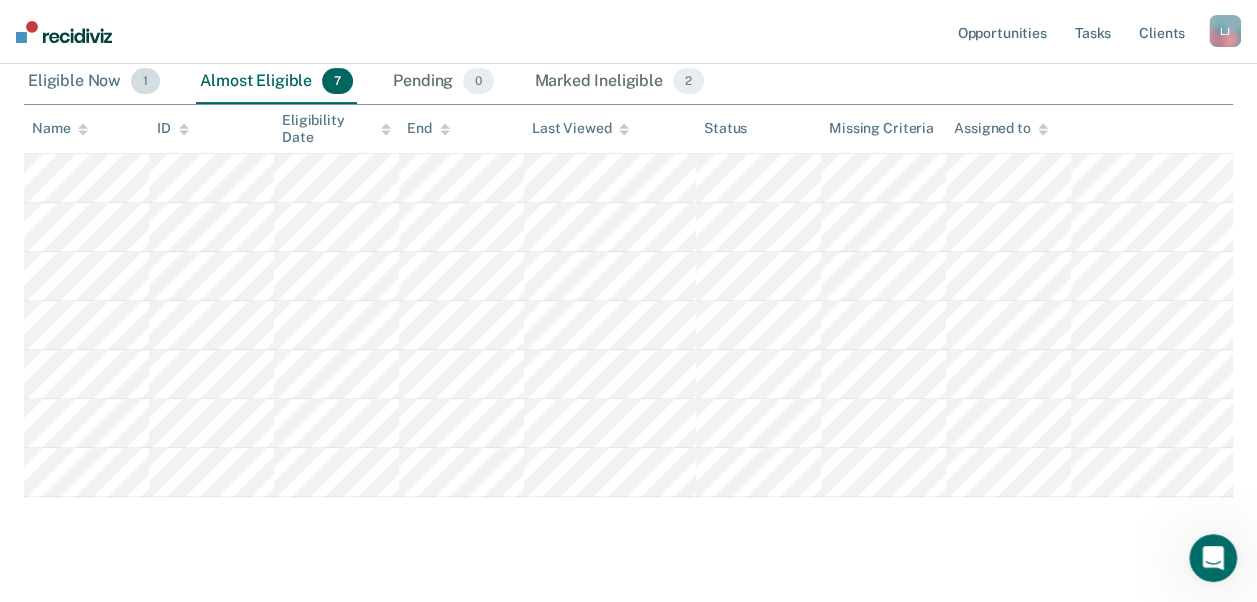 click on "Eligible Now 1" at bounding box center [94, 82] 